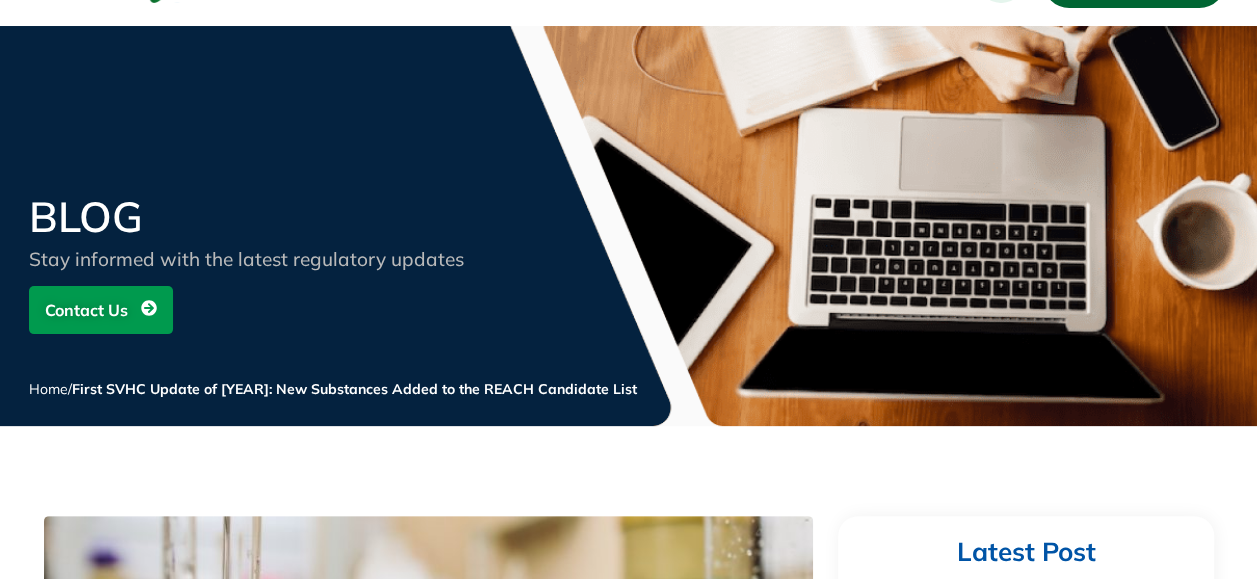 scroll, scrollTop: 0, scrollLeft: 0, axis: both 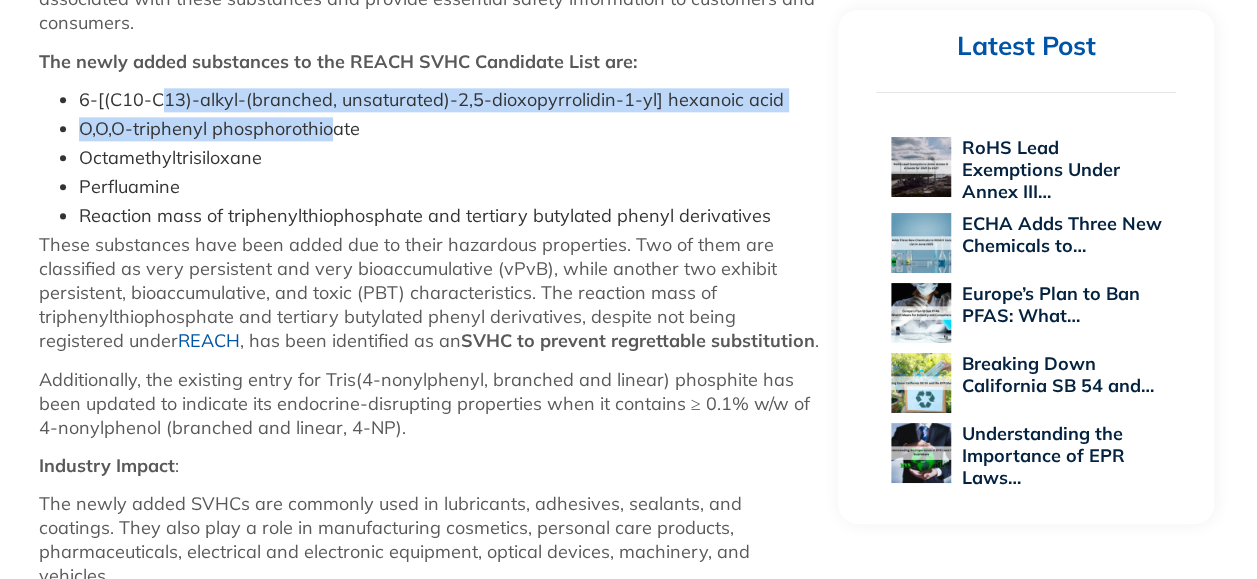 drag, startPoint x: 165, startPoint y: 107, endPoint x: 335, endPoint y: 132, distance: 171.8284 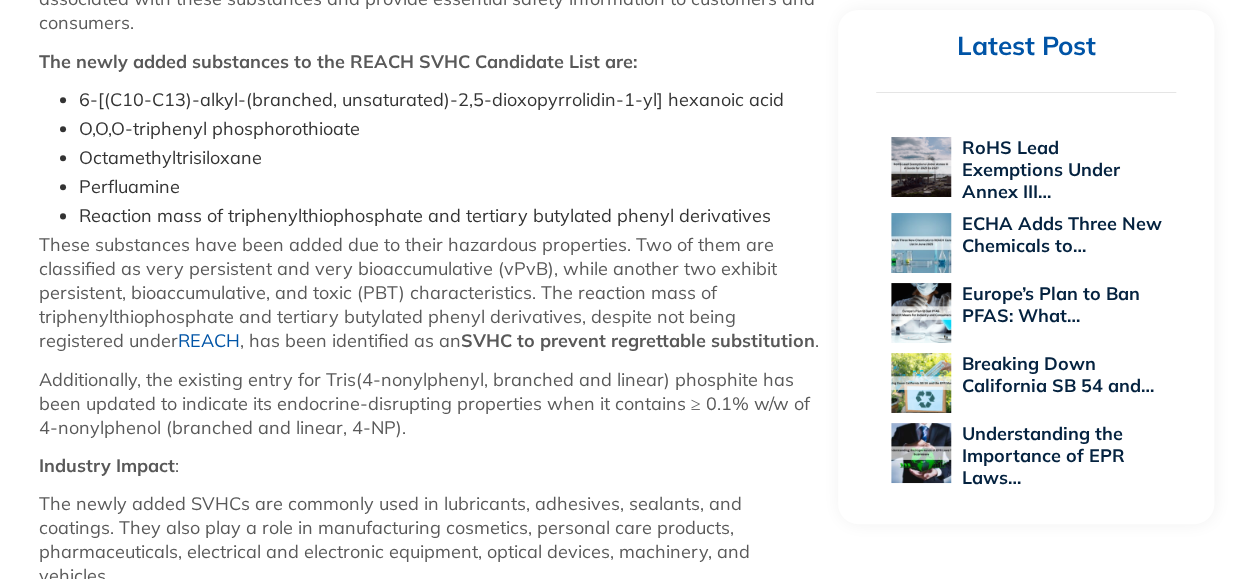 drag, startPoint x: 335, startPoint y: 132, endPoint x: 190, endPoint y: 176, distance: 151.52887 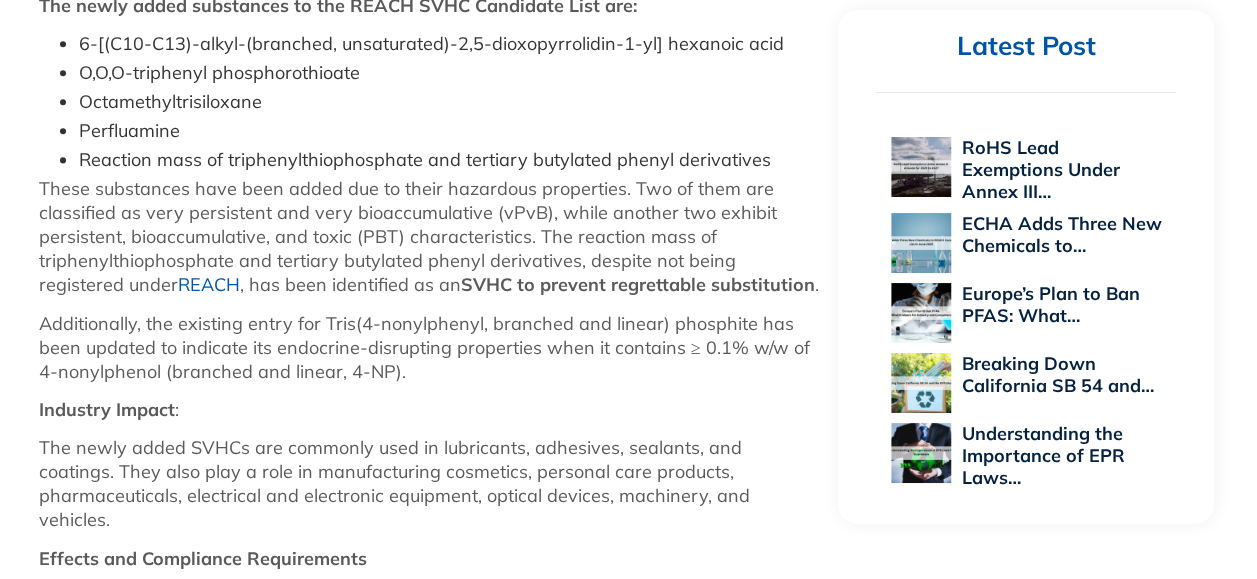 scroll, scrollTop: 1300, scrollLeft: 0, axis: vertical 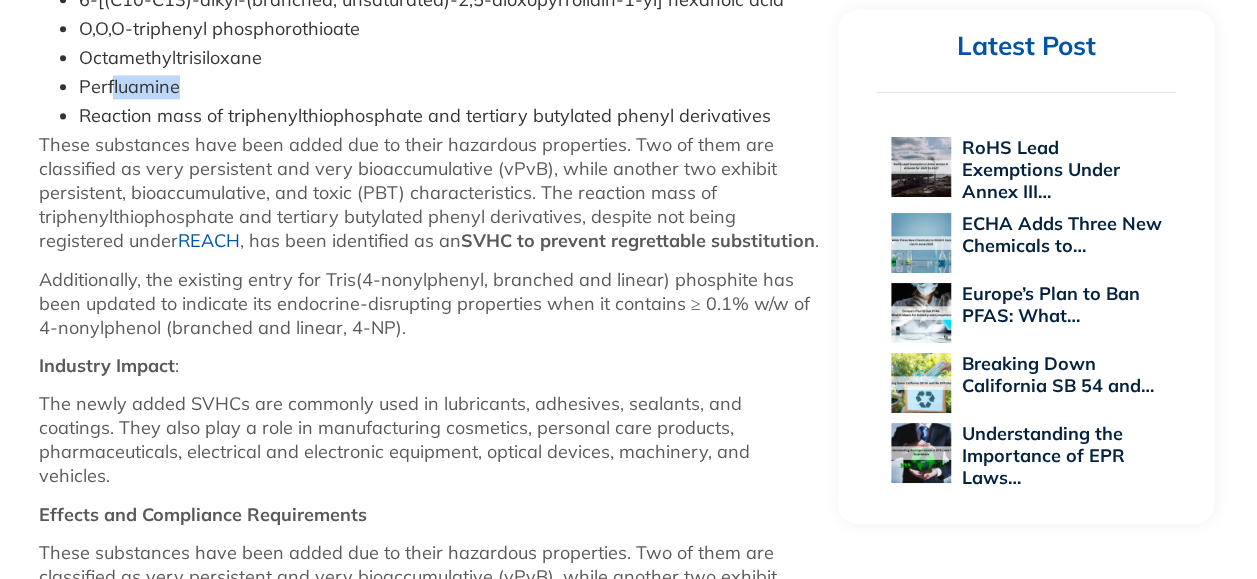 drag, startPoint x: 111, startPoint y: 89, endPoint x: 181, endPoint y: 90, distance: 70.00714 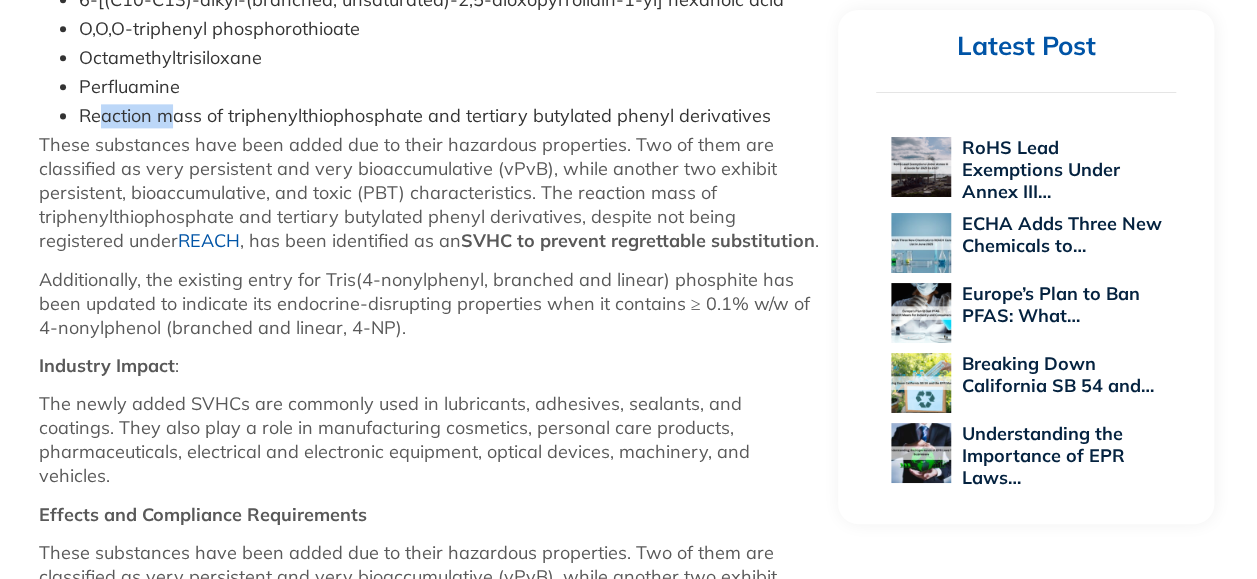 drag, startPoint x: 181, startPoint y: 90, endPoint x: 178, endPoint y: 117, distance: 27.166155 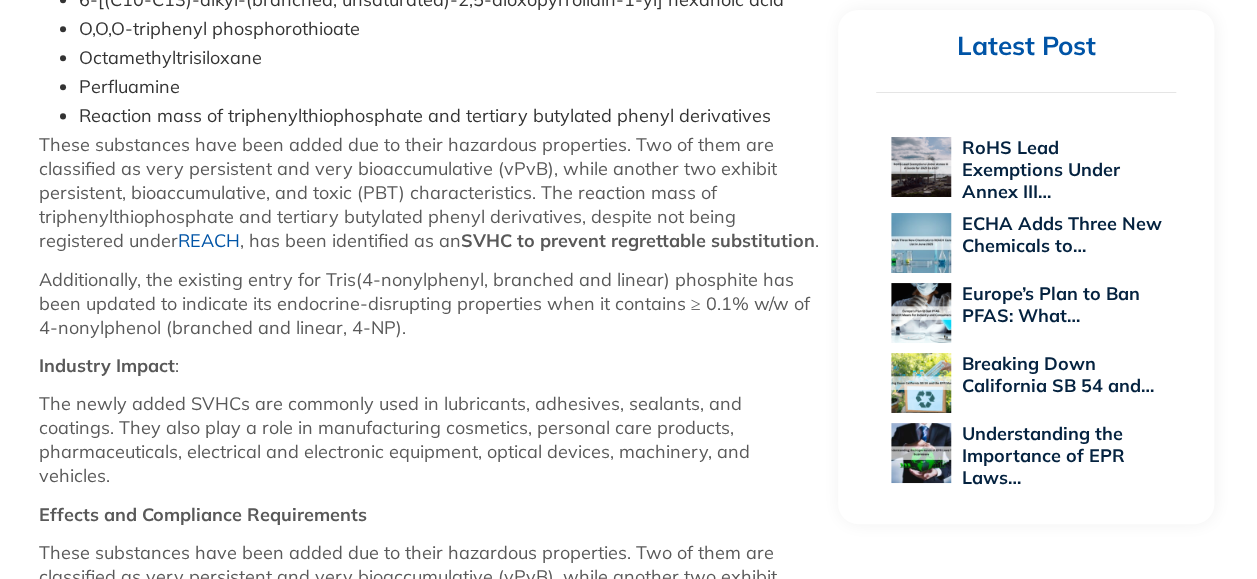 drag, startPoint x: 178, startPoint y: 117, endPoint x: 210, endPoint y: 190, distance: 79.70571 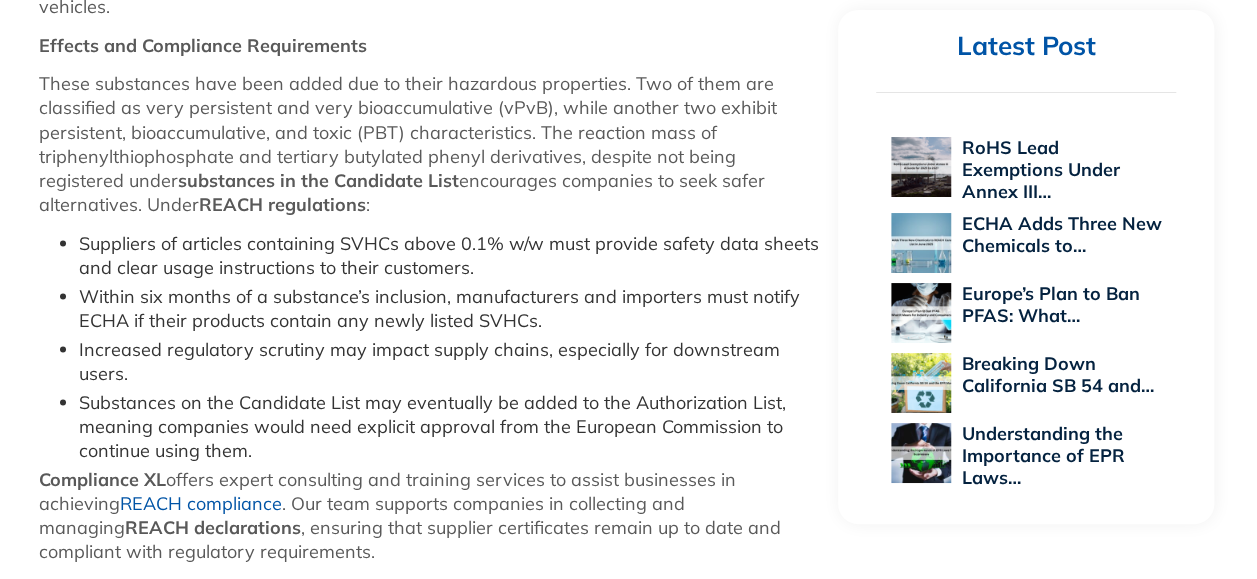 scroll, scrollTop: 1800, scrollLeft: 0, axis: vertical 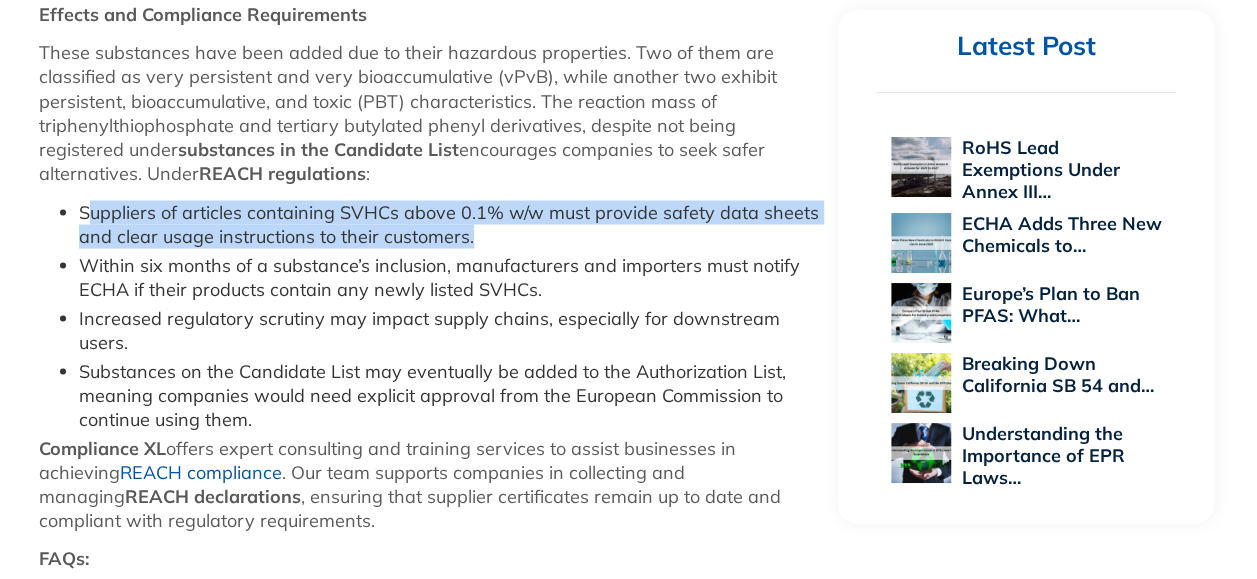 drag, startPoint x: 84, startPoint y: 94, endPoint x: 477, endPoint y: 122, distance: 393.9962 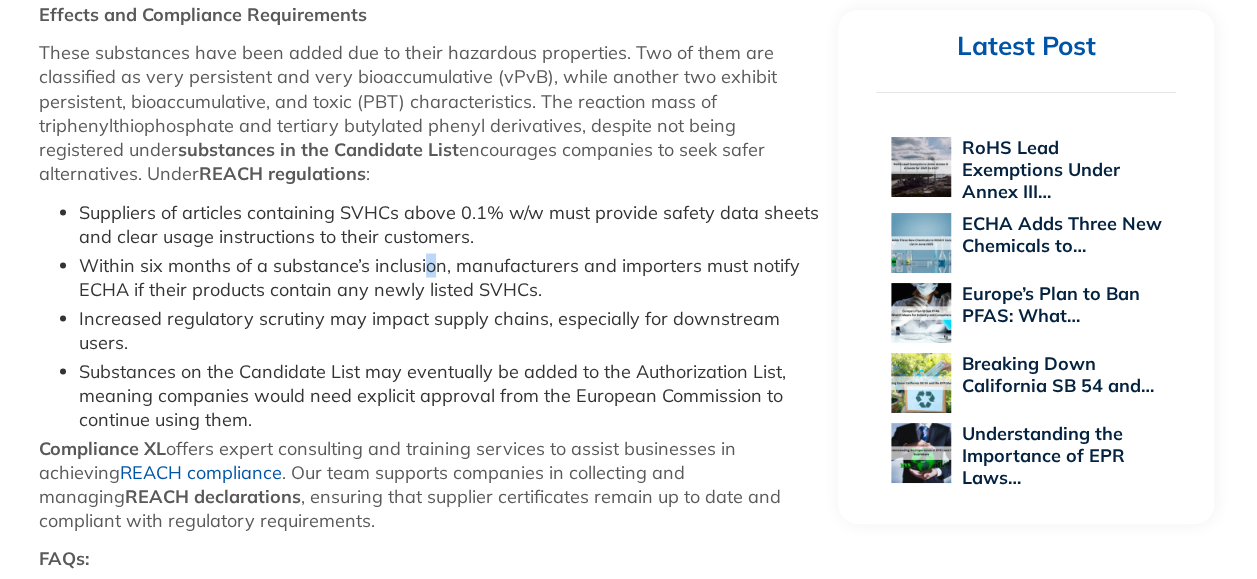 drag, startPoint x: 477, startPoint y: 122, endPoint x: 429, endPoint y: 152, distance: 56.603886 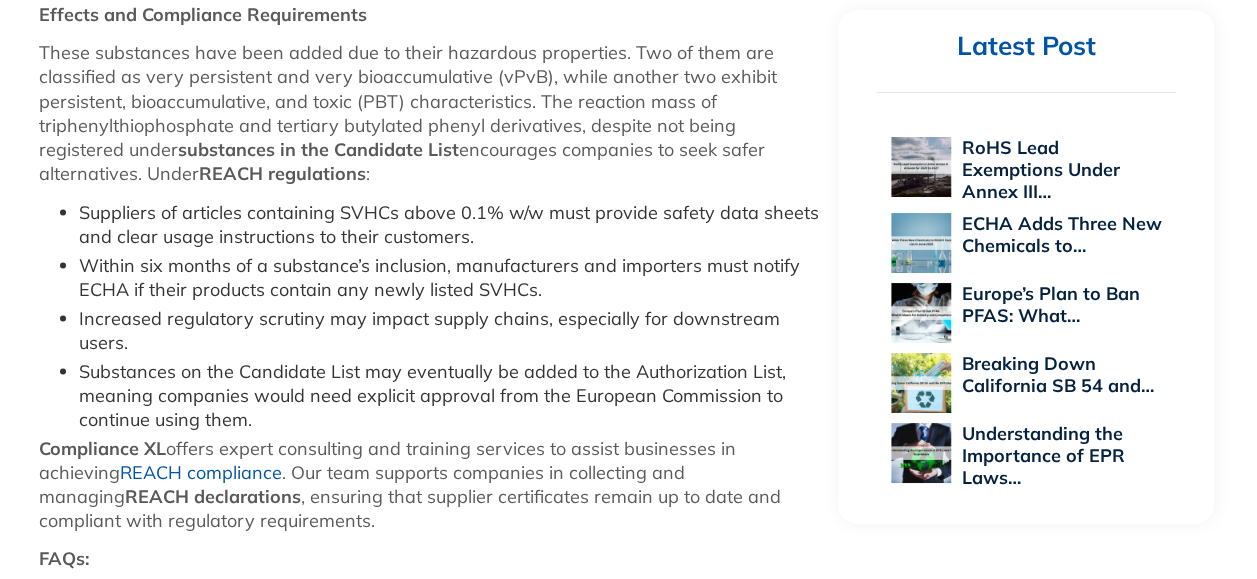 drag, startPoint x: 429, startPoint y: 152, endPoint x: 250, endPoint y: 130, distance: 180.3469 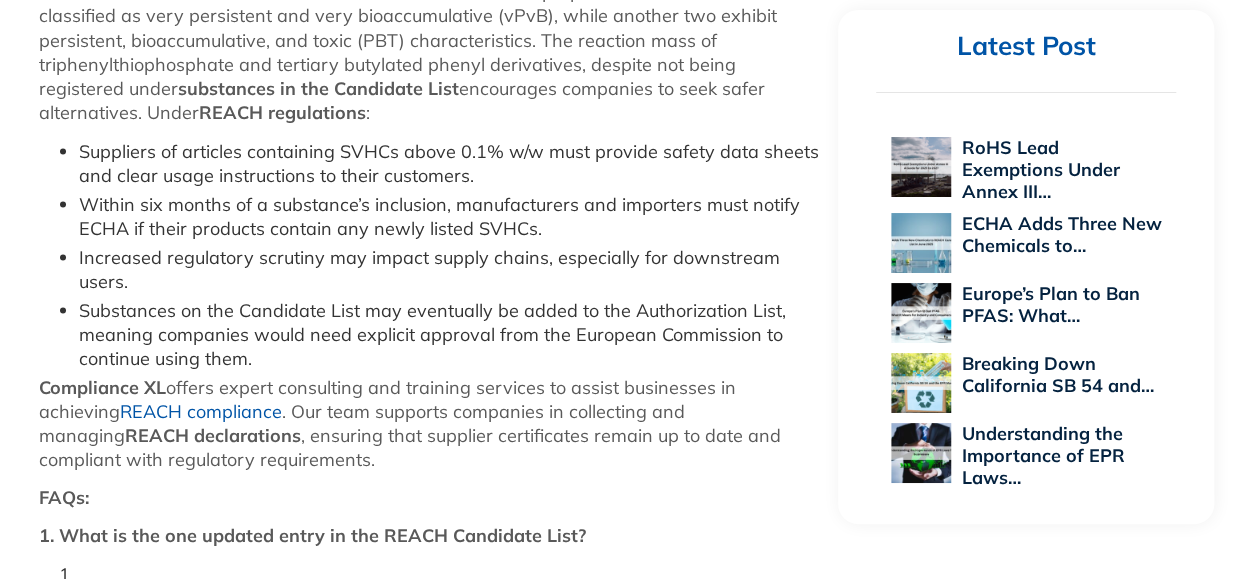 scroll, scrollTop: 1900, scrollLeft: 0, axis: vertical 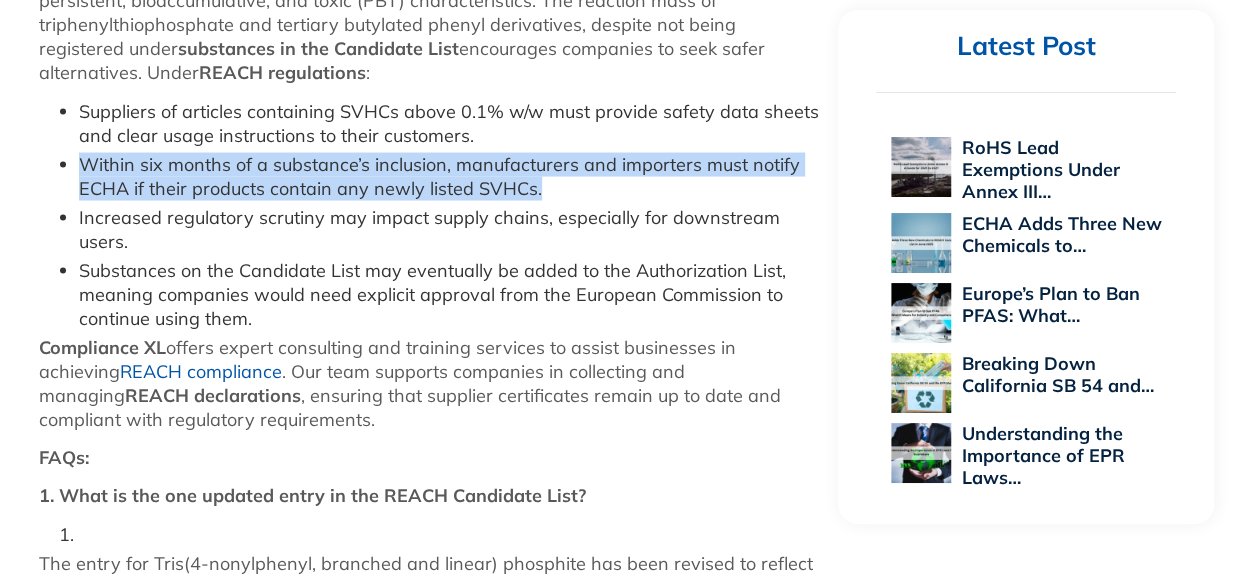 drag, startPoint x: 84, startPoint y: 49, endPoint x: 538, endPoint y: 68, distance: 454.3974 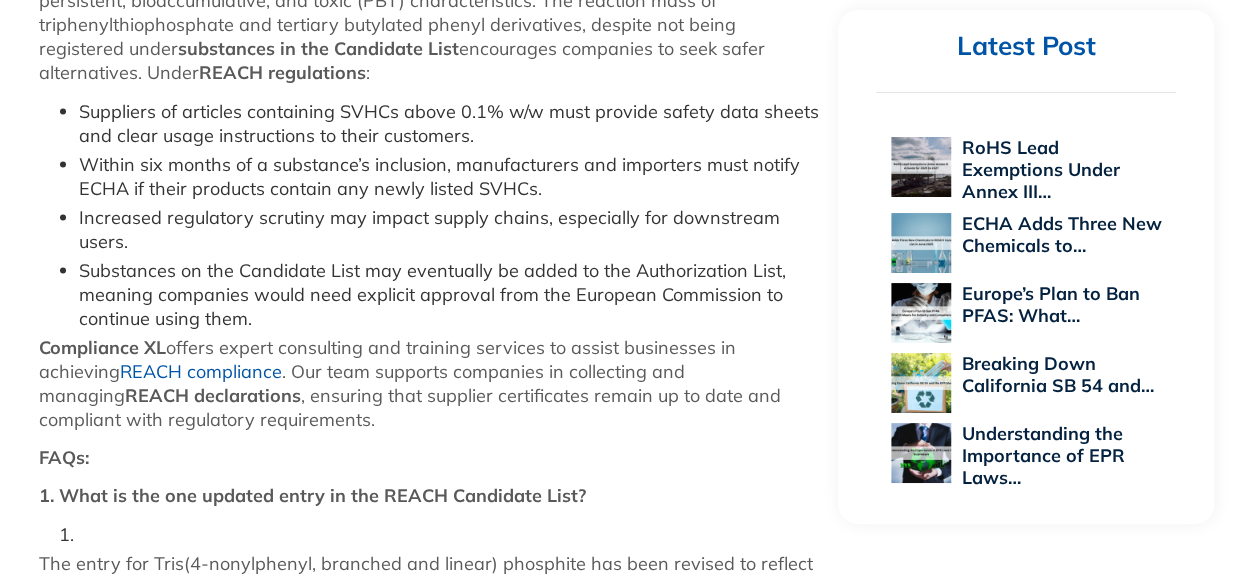click on "Increased regulatory scrutiny may impact supply chains, especially for downstream users." at bounding box center [449, 230] 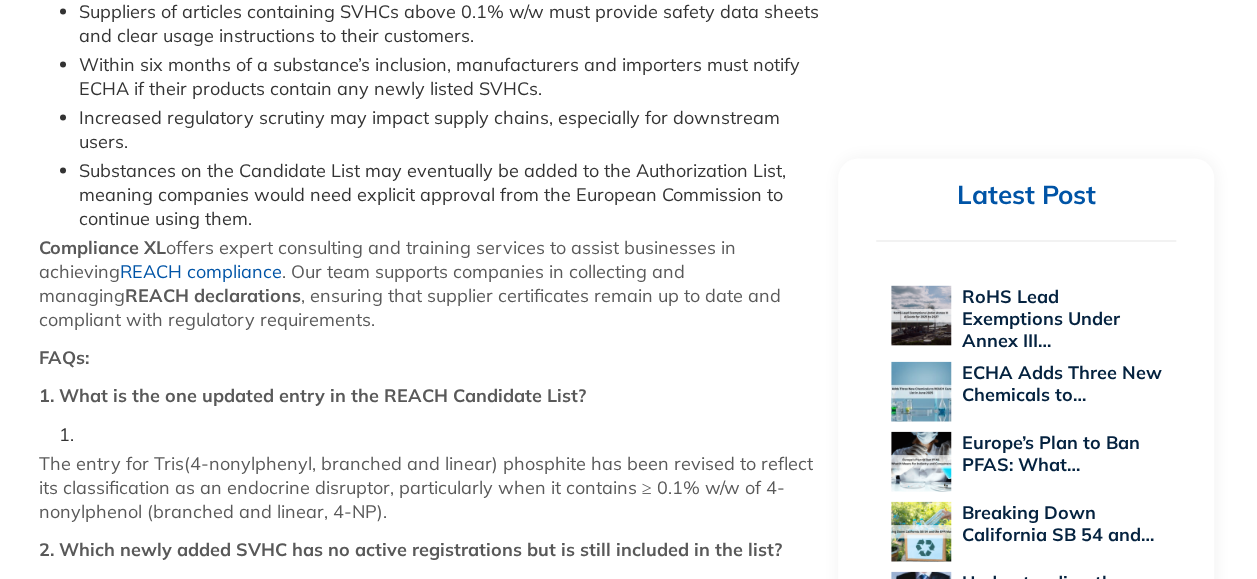 scroll, scrollTop: 2100, scrollLeft: 0, axis: vertical 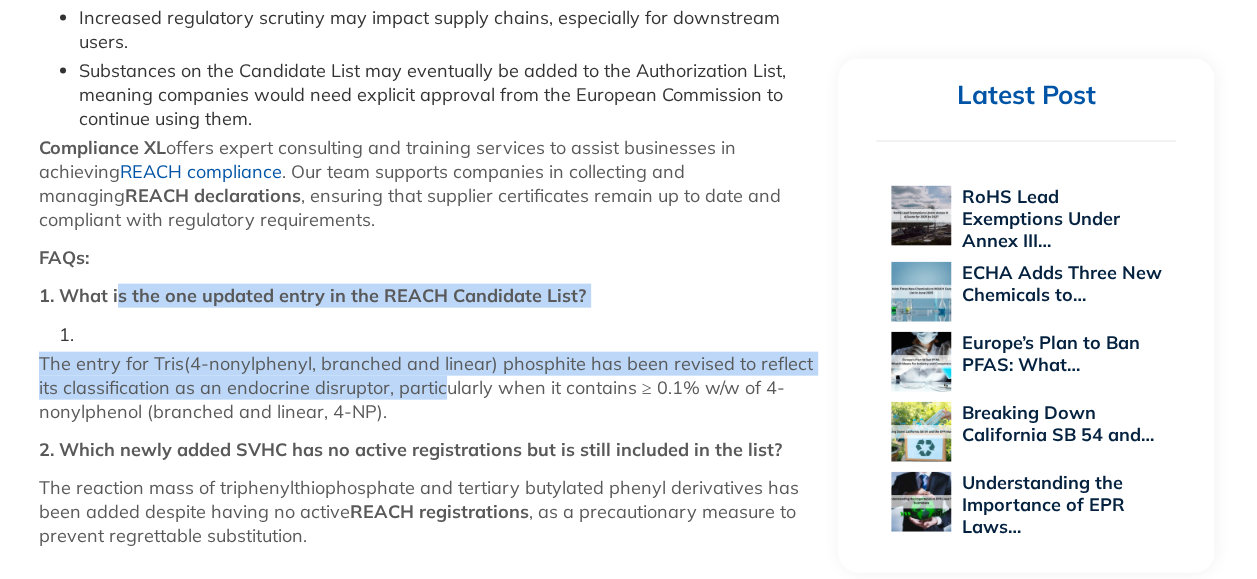 drag, startPoint x: 118, startPoint y: 182, endPoint x: 421, endPoint y: 276, distance: 317.24597 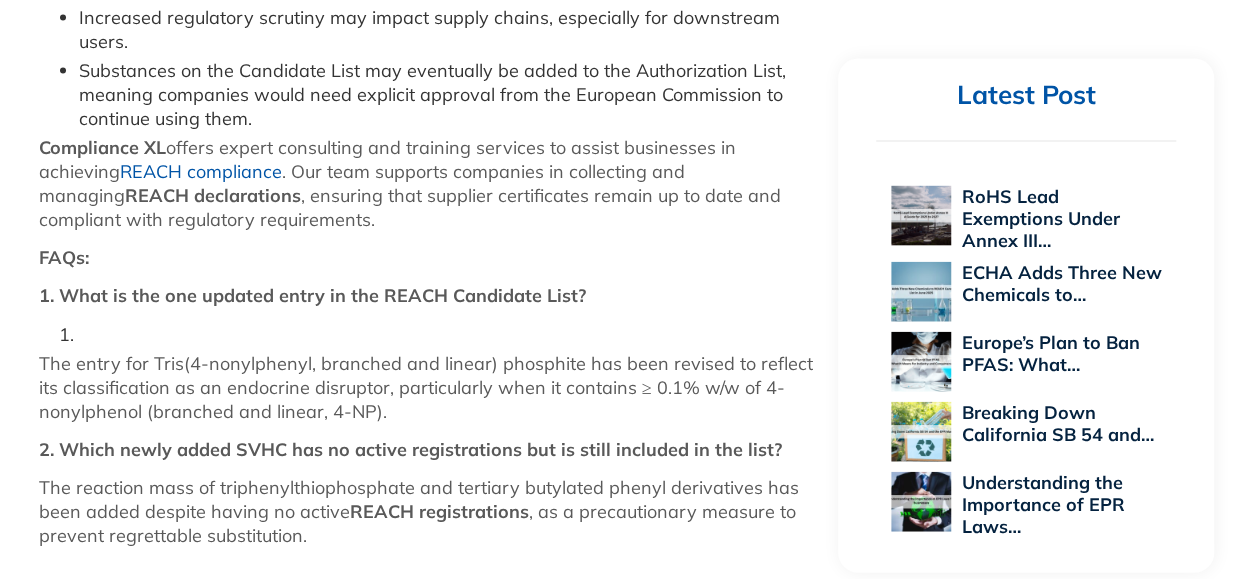 drag, startPoint x: 421, startPoint y: 276, endPoint x: 298, endPoint y: 332, distance: 135.14807 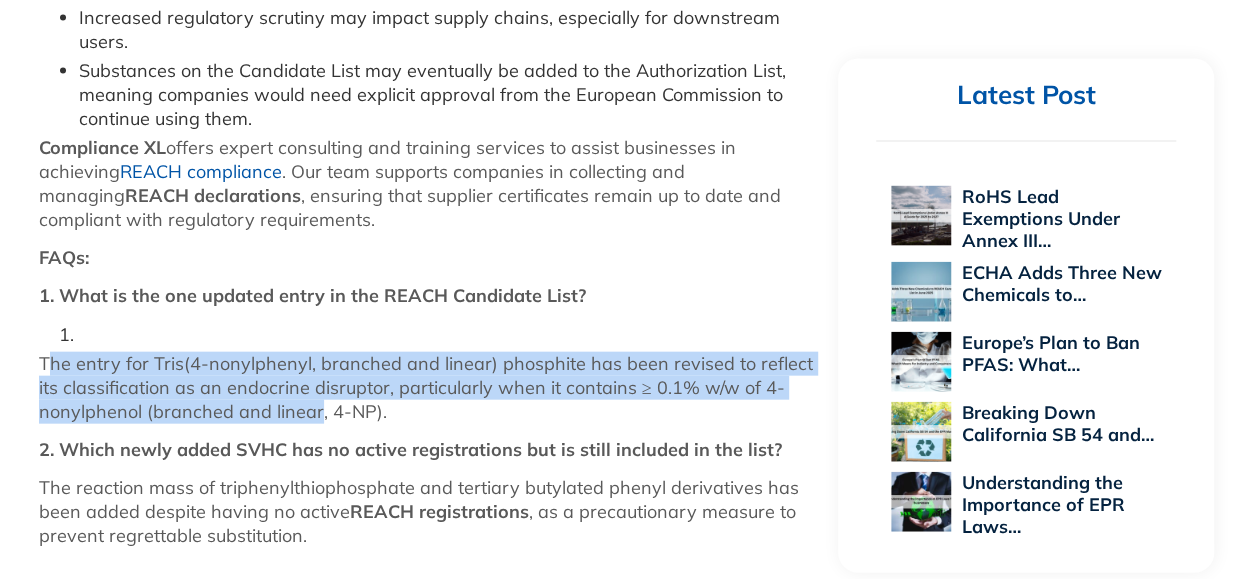 drag, startPoint x: 51, startPoint y: 246, endPoint x: 313, endPoint y: 283, distance: 264.5997 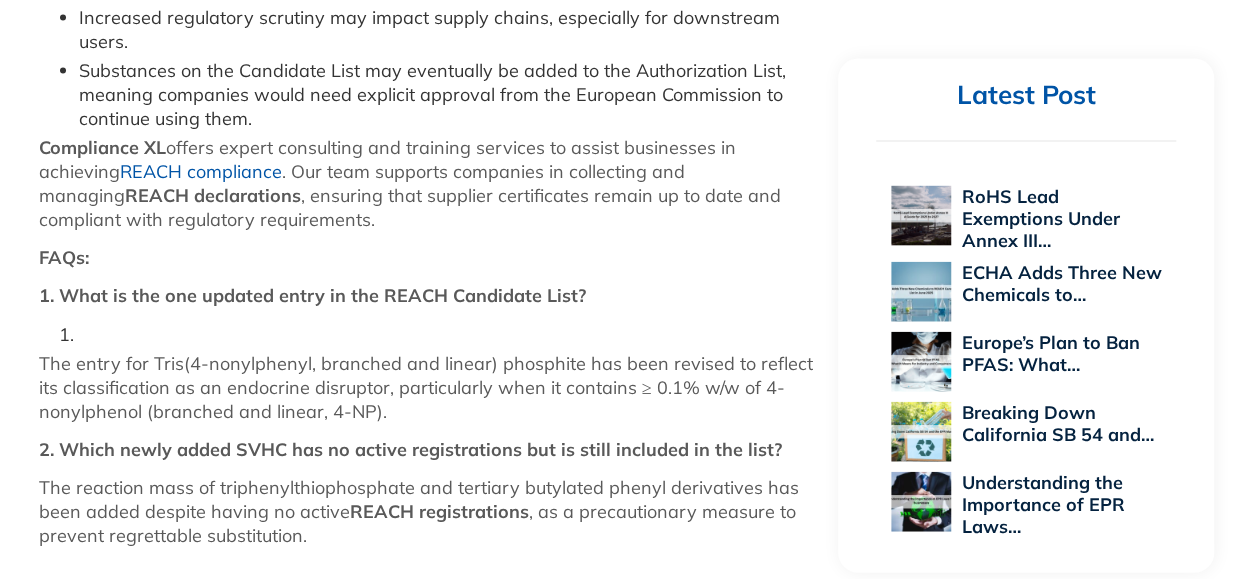 drag, startPoint x: 313, startPoint y: 283, endPoint x: 288, endPoint y: 399, distance: 118.66339 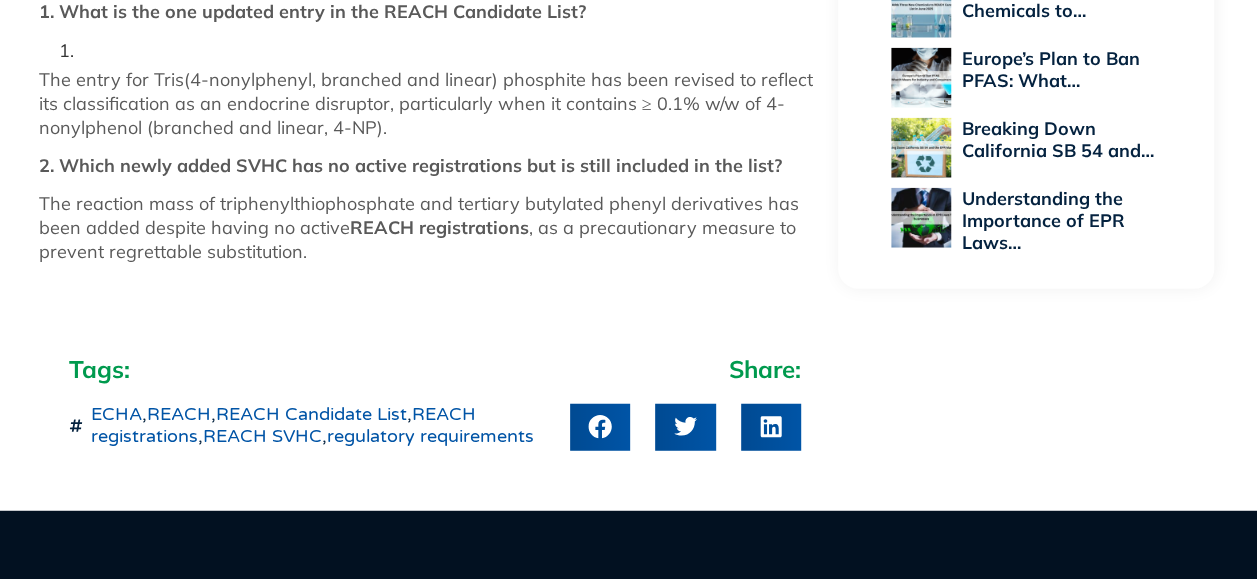 scroll, scrollTop: 2500, scrollLeft: 0, axis: vertical 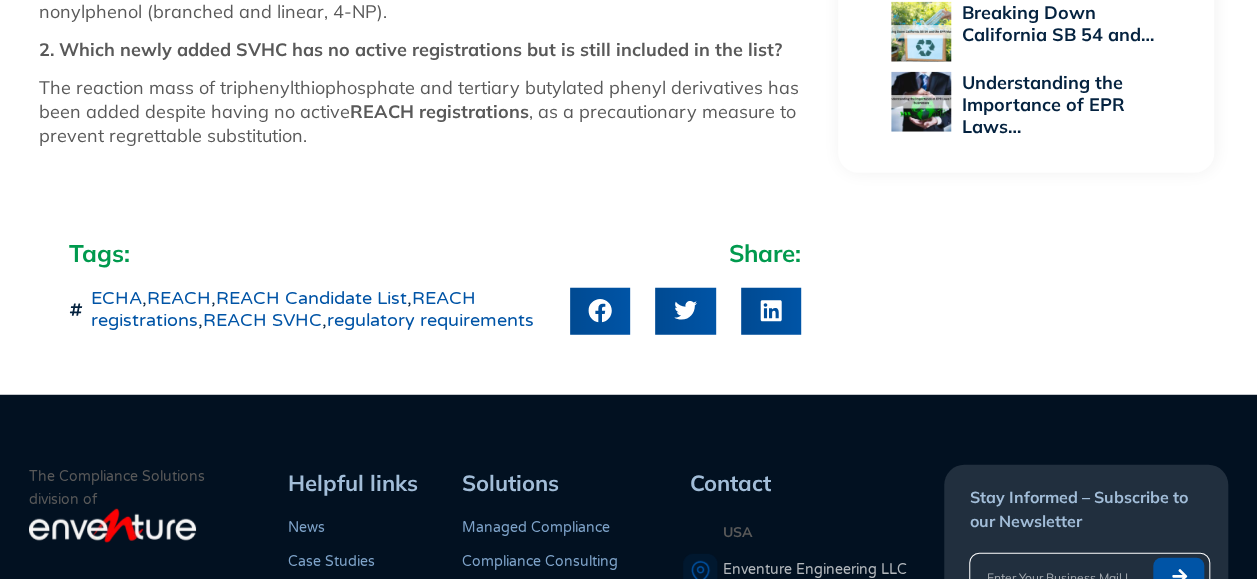 click on "REACH Candidate List" at bounding box center (311, 298) 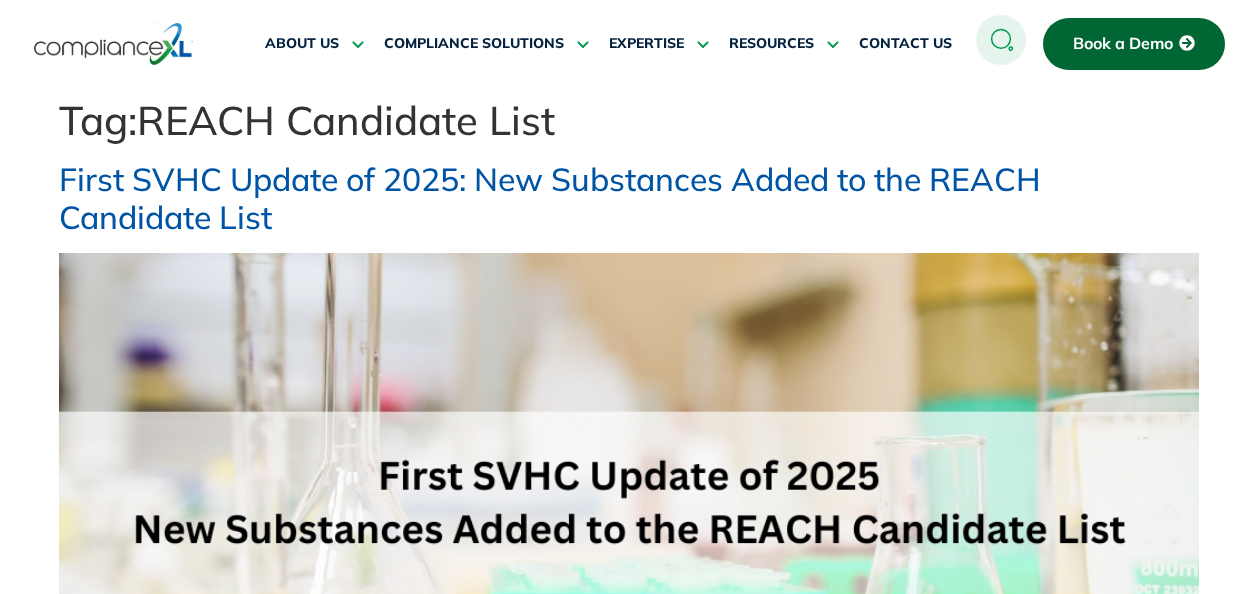 scroll, scrollTop: 0, scrollLeft: 0, axis: both 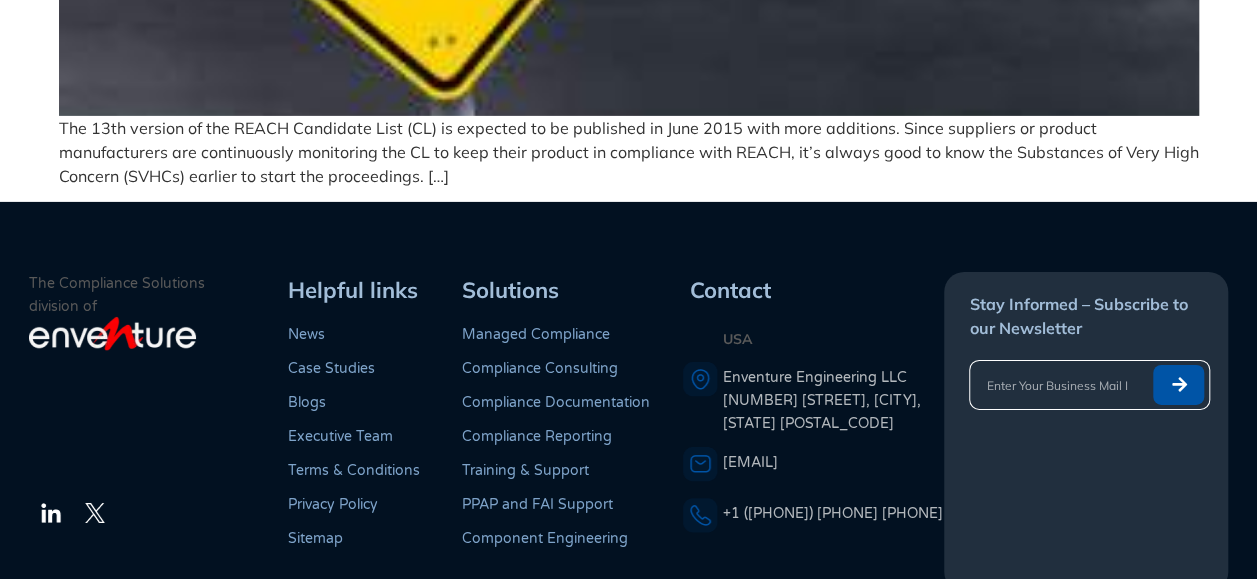 click on "The 13th version of the REACH Candidate List (CL) is expected to be published in June 2015 with more additions. Since suppliers or product manufacturers are continuously monitoring the CL to keep their product in compliance with REACH, it’s always good to know the Substances of Very High Concern (SVHCs) earlier to start the proceedings. […]" at bounding box center [629, 152] 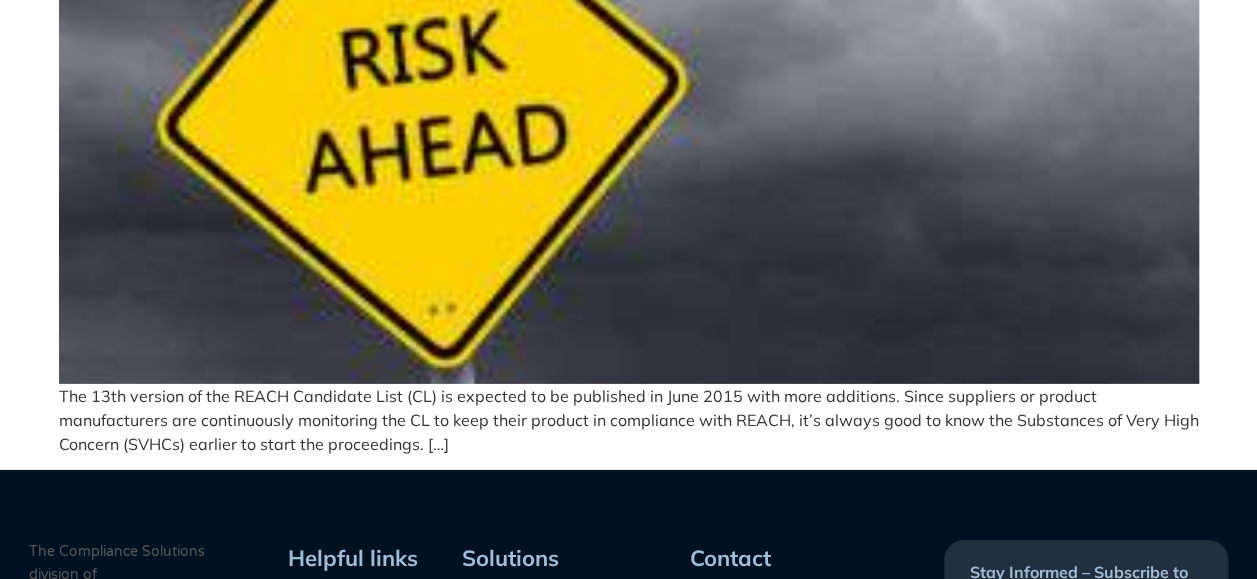 scroll, scrollTop: 2800, scrollLeft: 0, axis: vertical 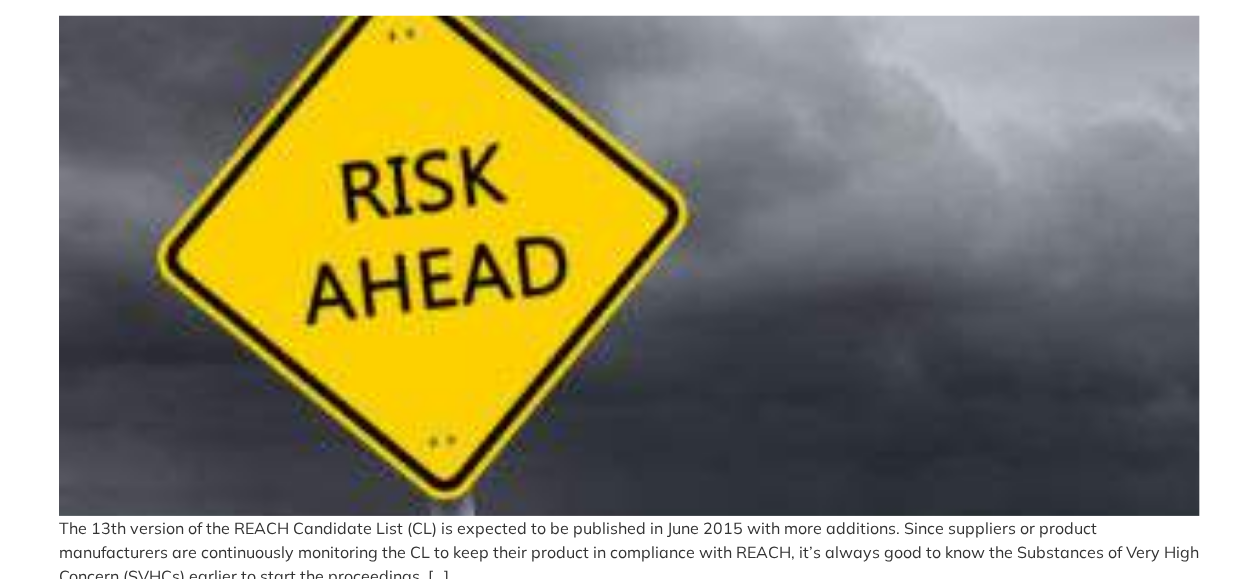 click at bounding box center (629, 266) 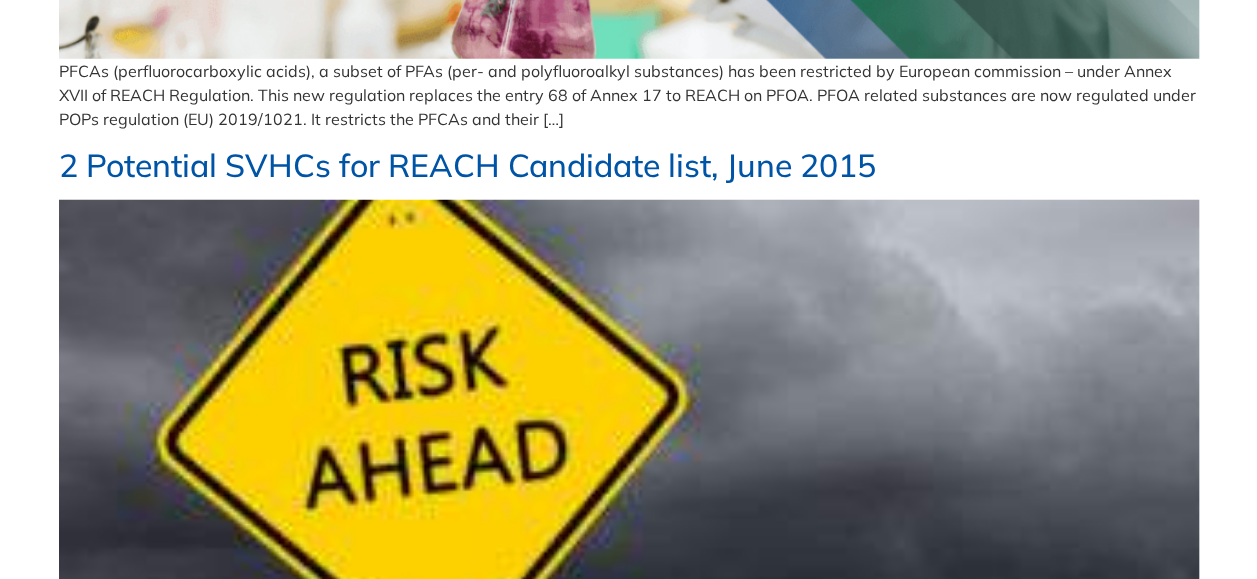 scroll, scrollTop: 2400, scrollLeft: 0, axis: vertical 